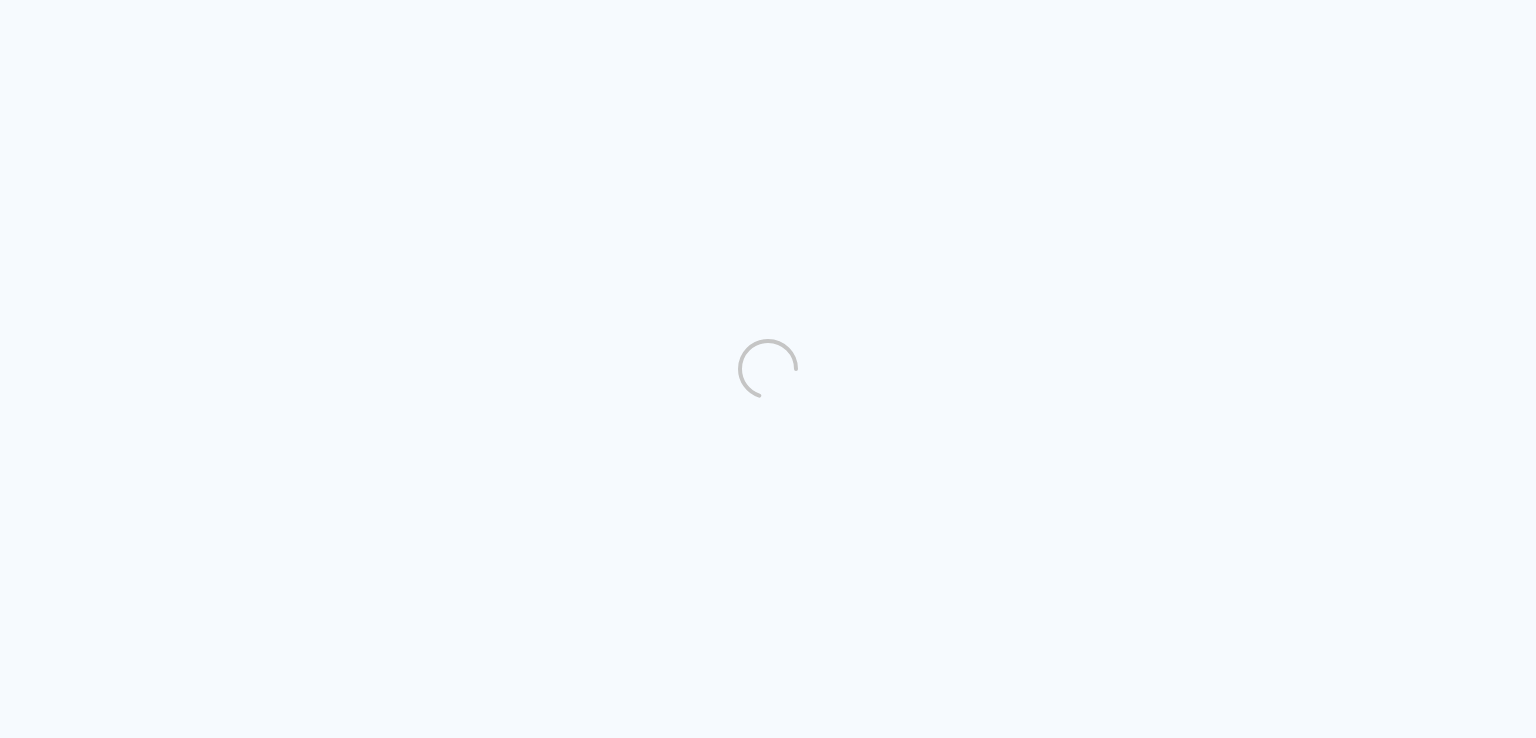 scroll, scrollTop: 0, scrollLeft: 0, axis: both 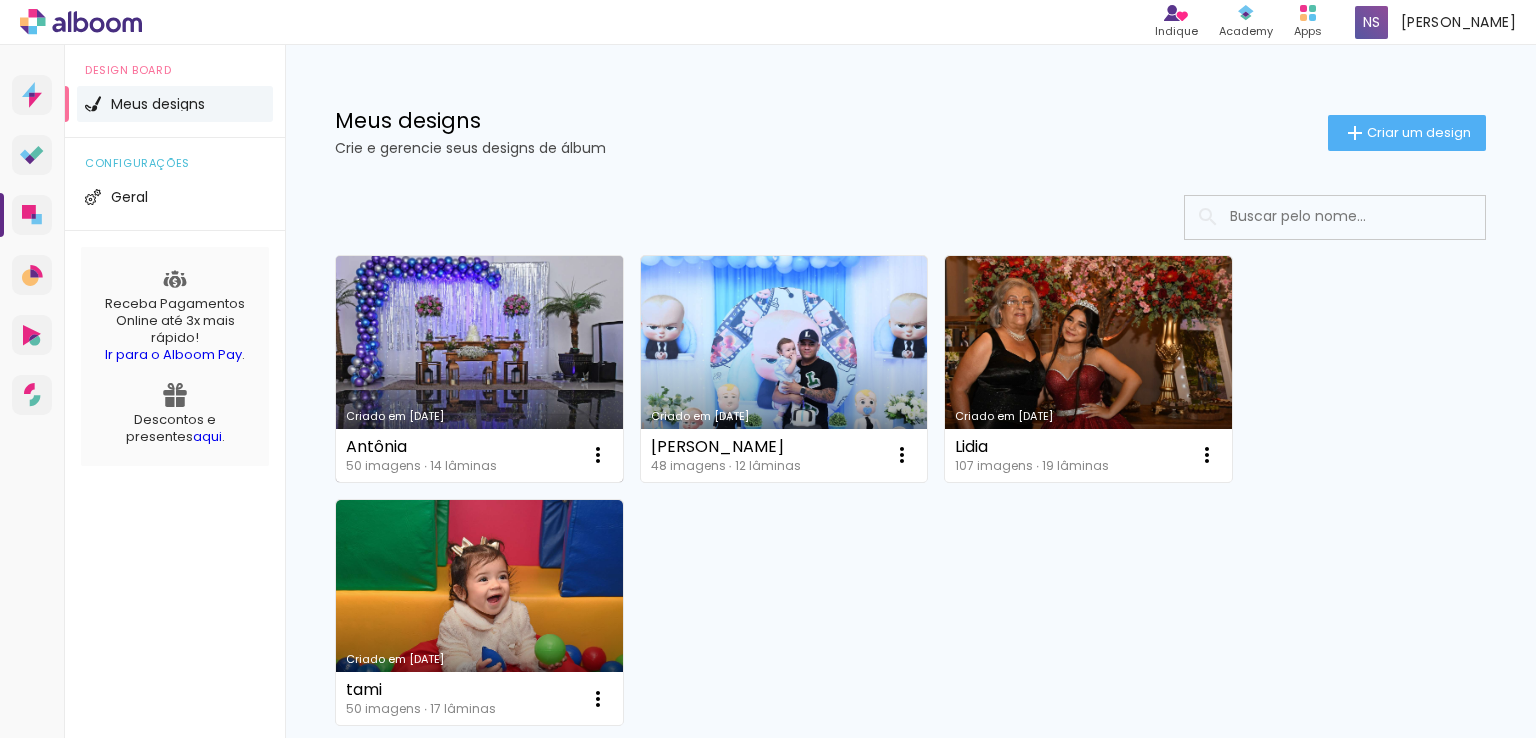 click on "Criado em [DATE]" at bounding box center [479, 369] 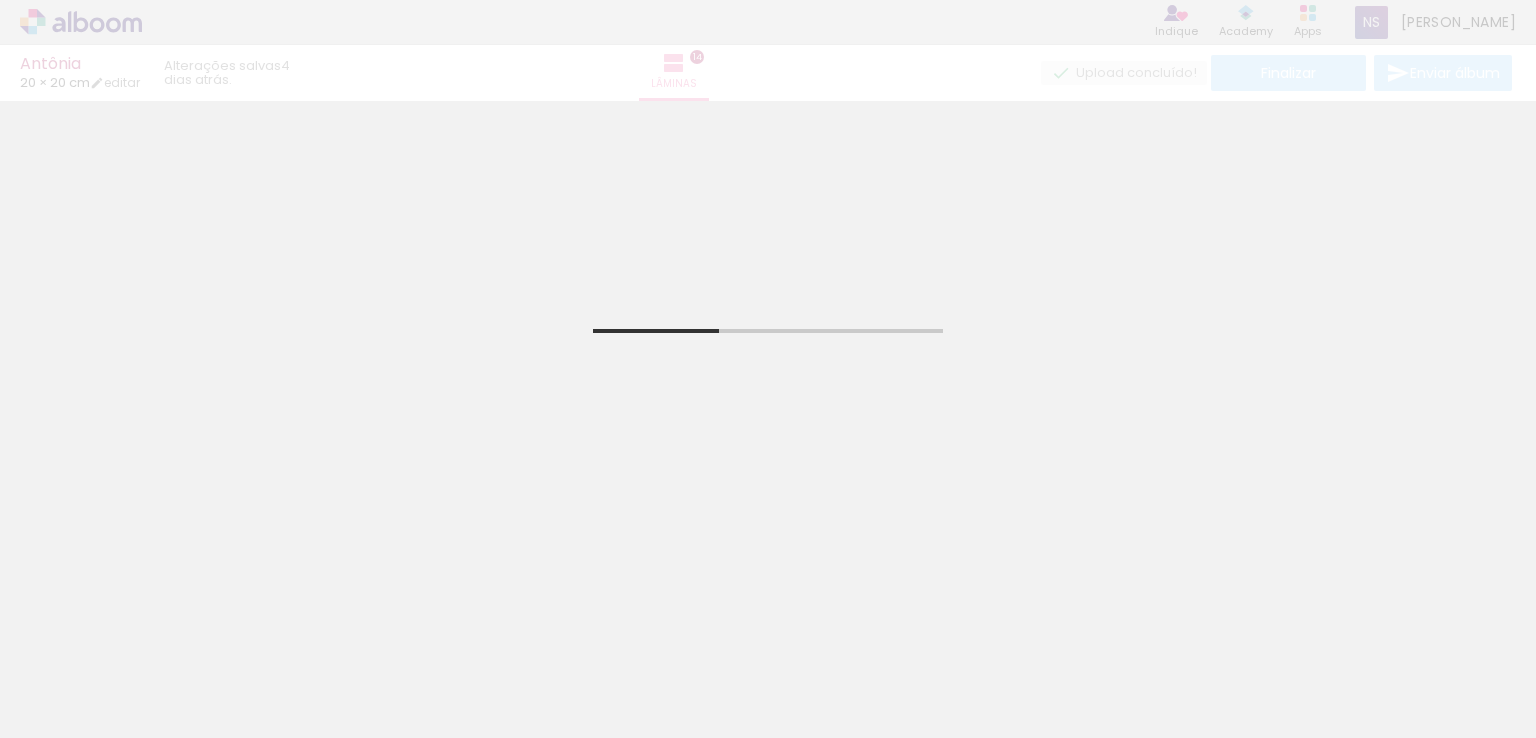 click on "Adicionar
Fotos" at bounding box center [71, 711] 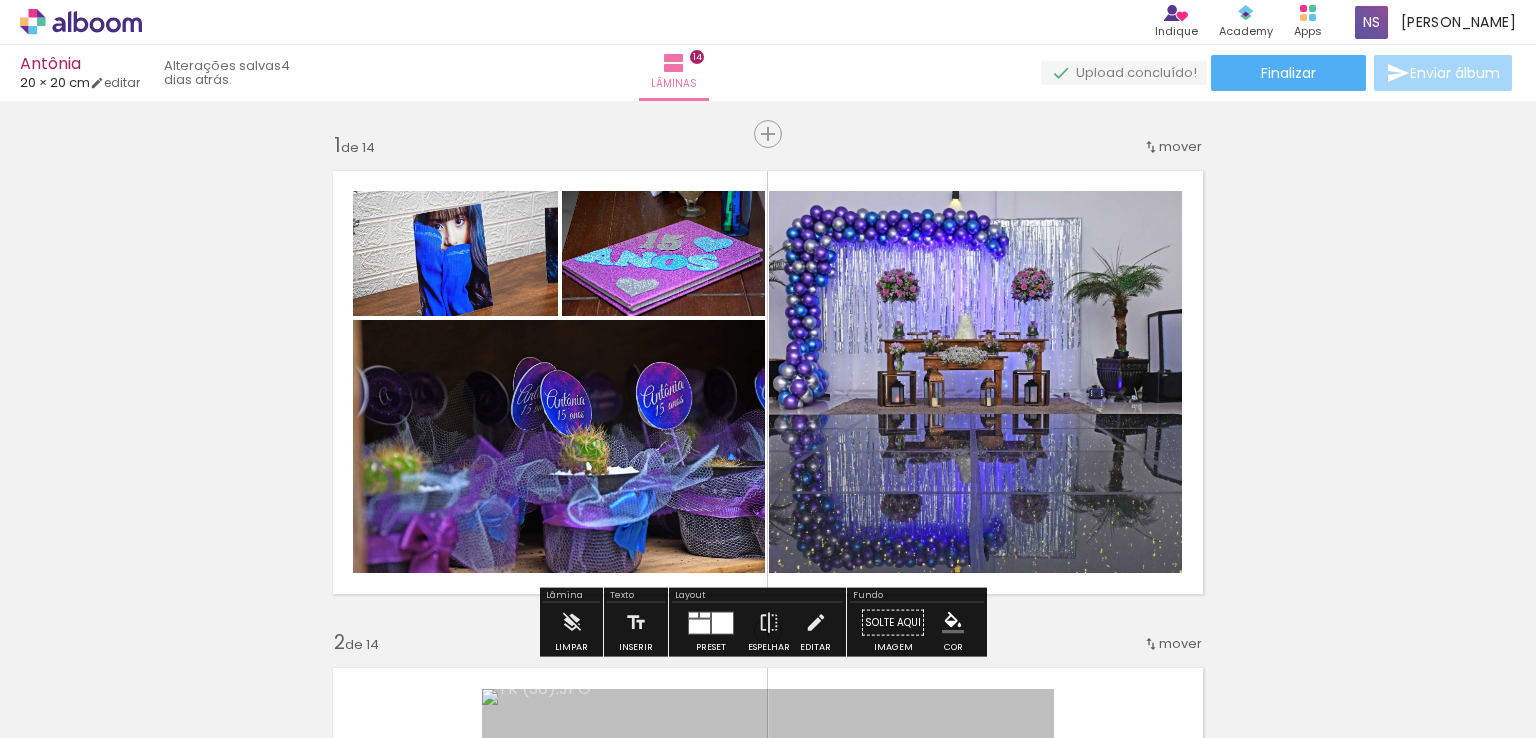 scroll, scrollTop: 0, scrollLeft: 0, axis: both 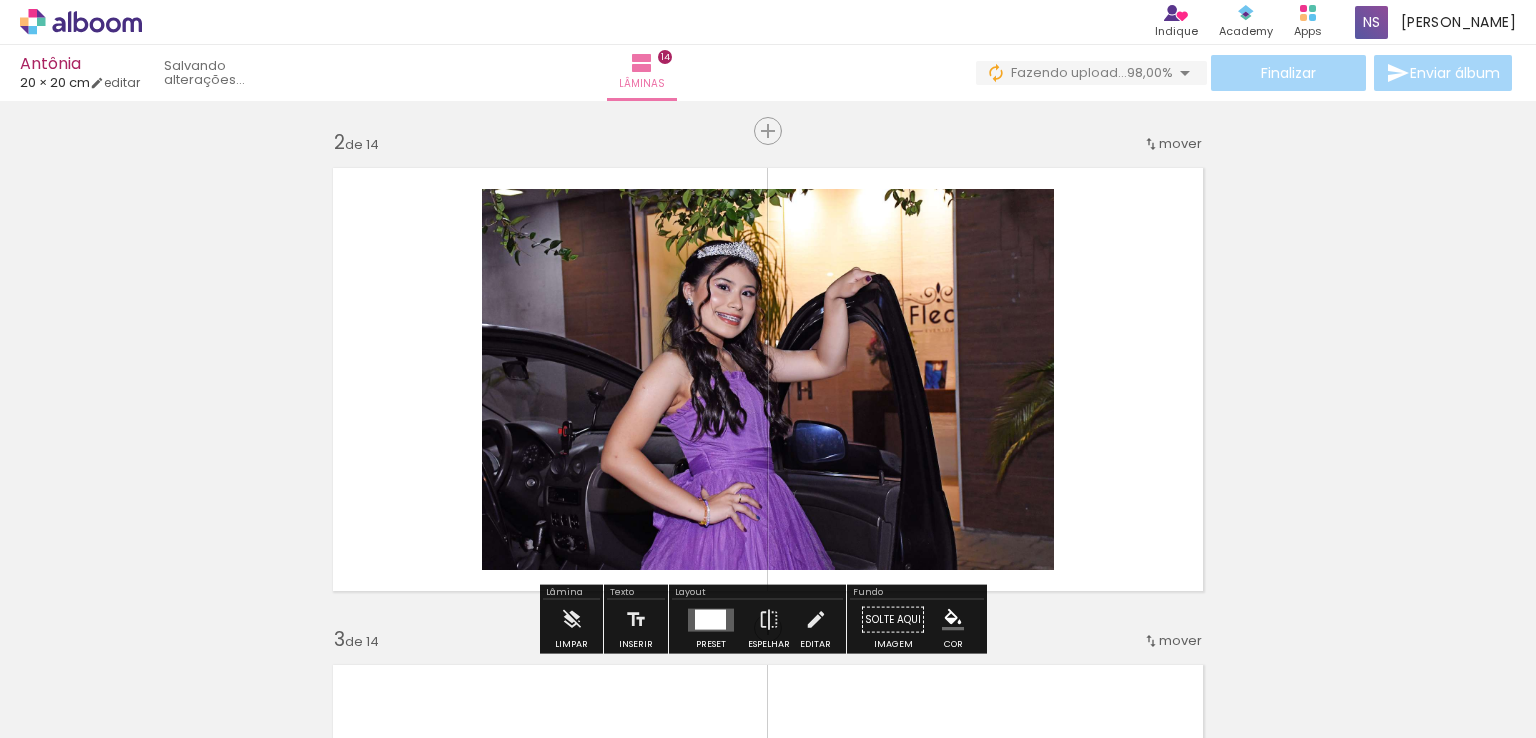 click on "Inserir lâmina 1  de 14  Inserir lâmina 2  de 14  Inserir lâmina 3  de 14  Inserir lâmina 4  de 14  Inserir lâmina 5  de 14  Inserir lâmina 6  de 14  Inserir lâmina 7  de 14  Inserir lâmina 8  de 14  Inserir lâmina 9  de 14  Inserir lâmina 10  de 14  Inserir lâmina 11  de 14  Inserir lâmina 12  de 14  Inserir lâmina 13  de 14  Inserir lâmina 14  de 14" at bounding box center (768, 3336) 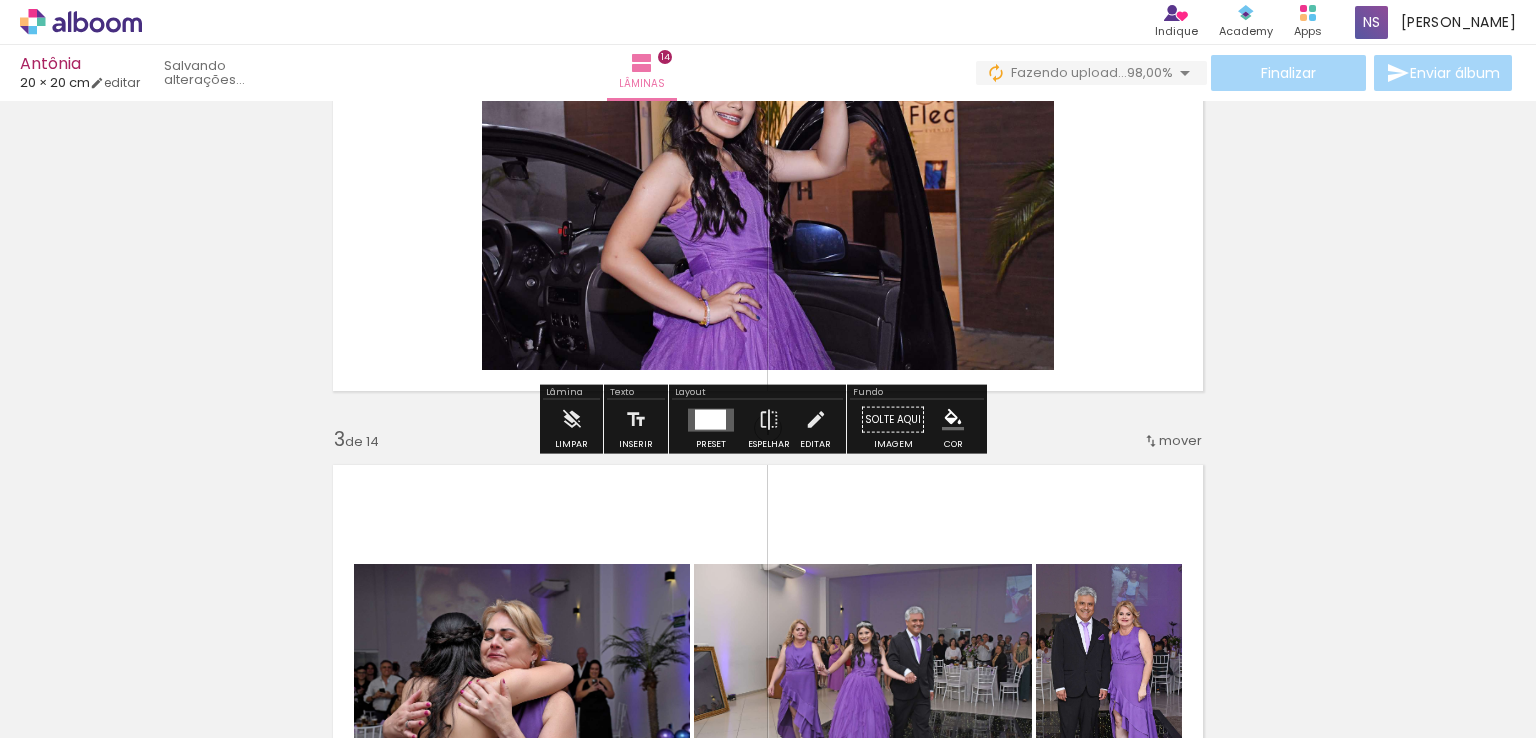 scroll, scrollTop: 500, scrollLeft: 0, axis: vertical 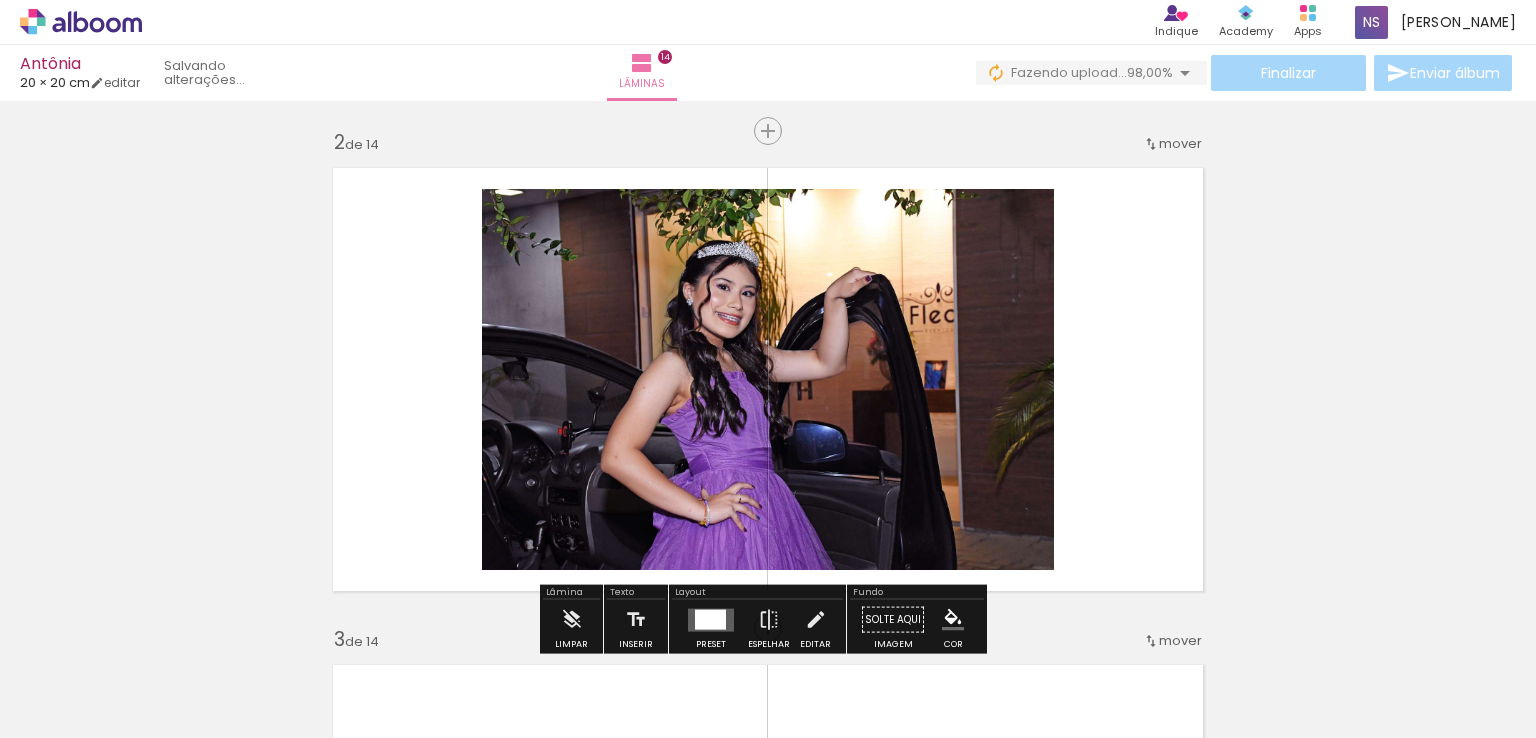 click on "Finalizar  Enviar álbum" at bounding box center (1246, 73) 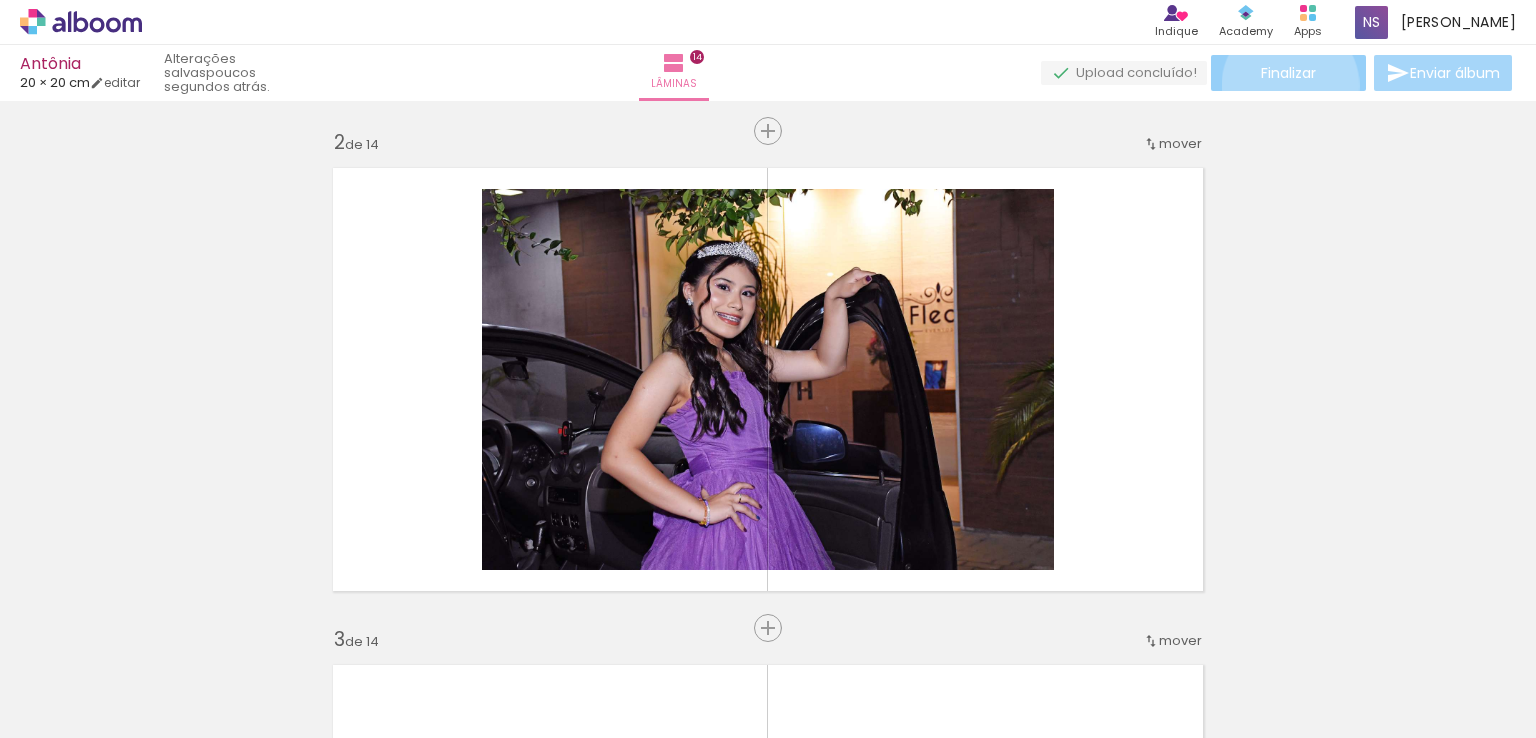 click on "Finalizar" 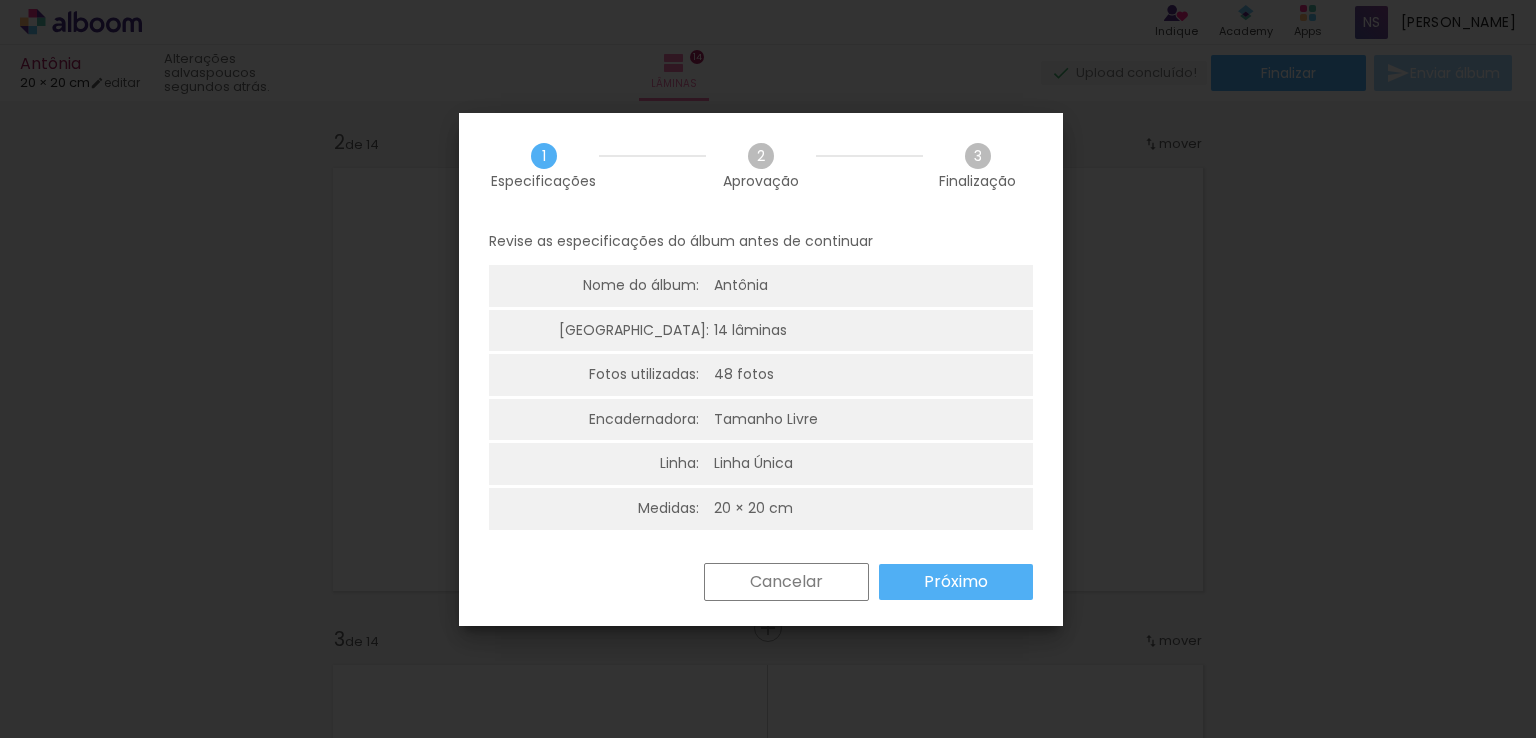 click on "Próximo" at bounding box center (956, 582) 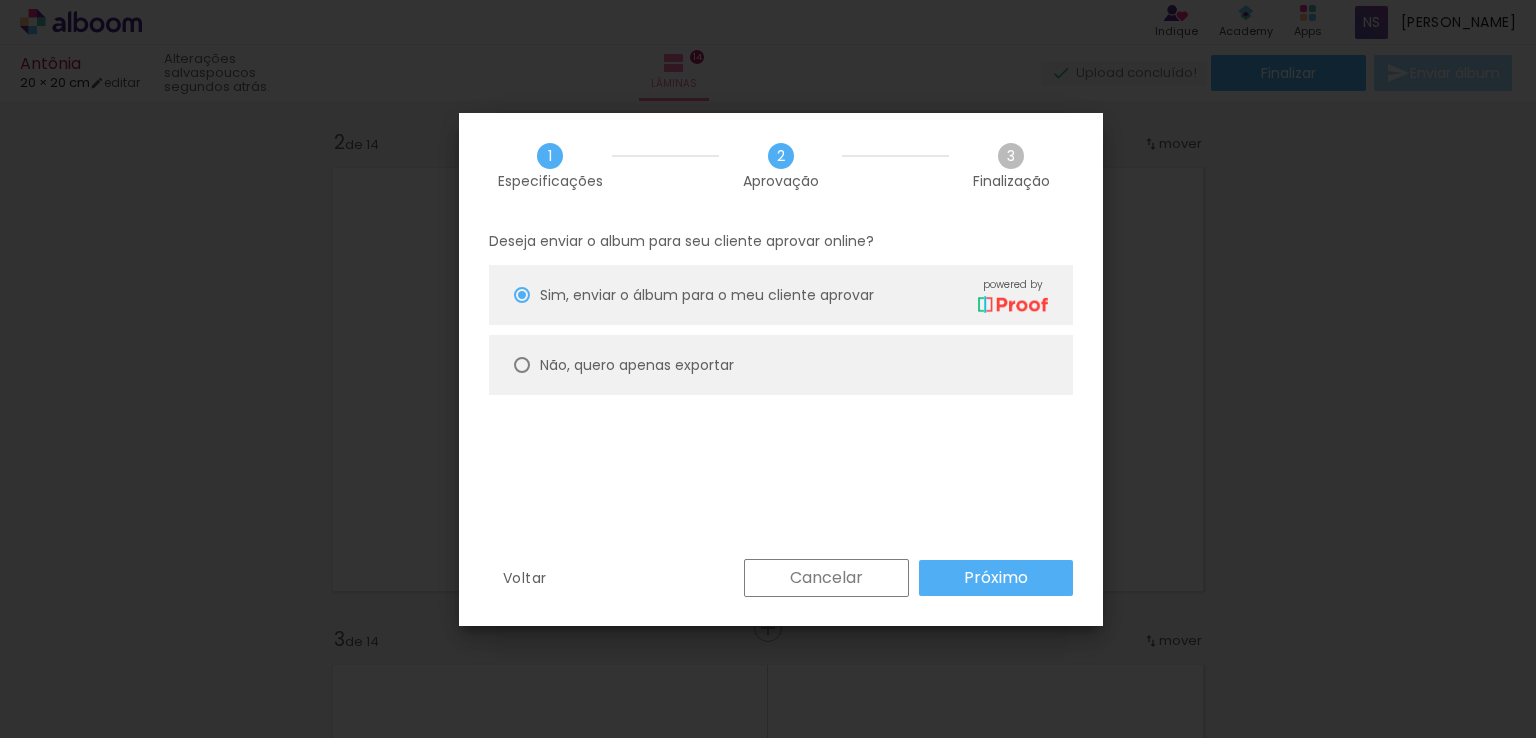 click on "Não, quero apenas exportar" at bounding box center [781, 365] 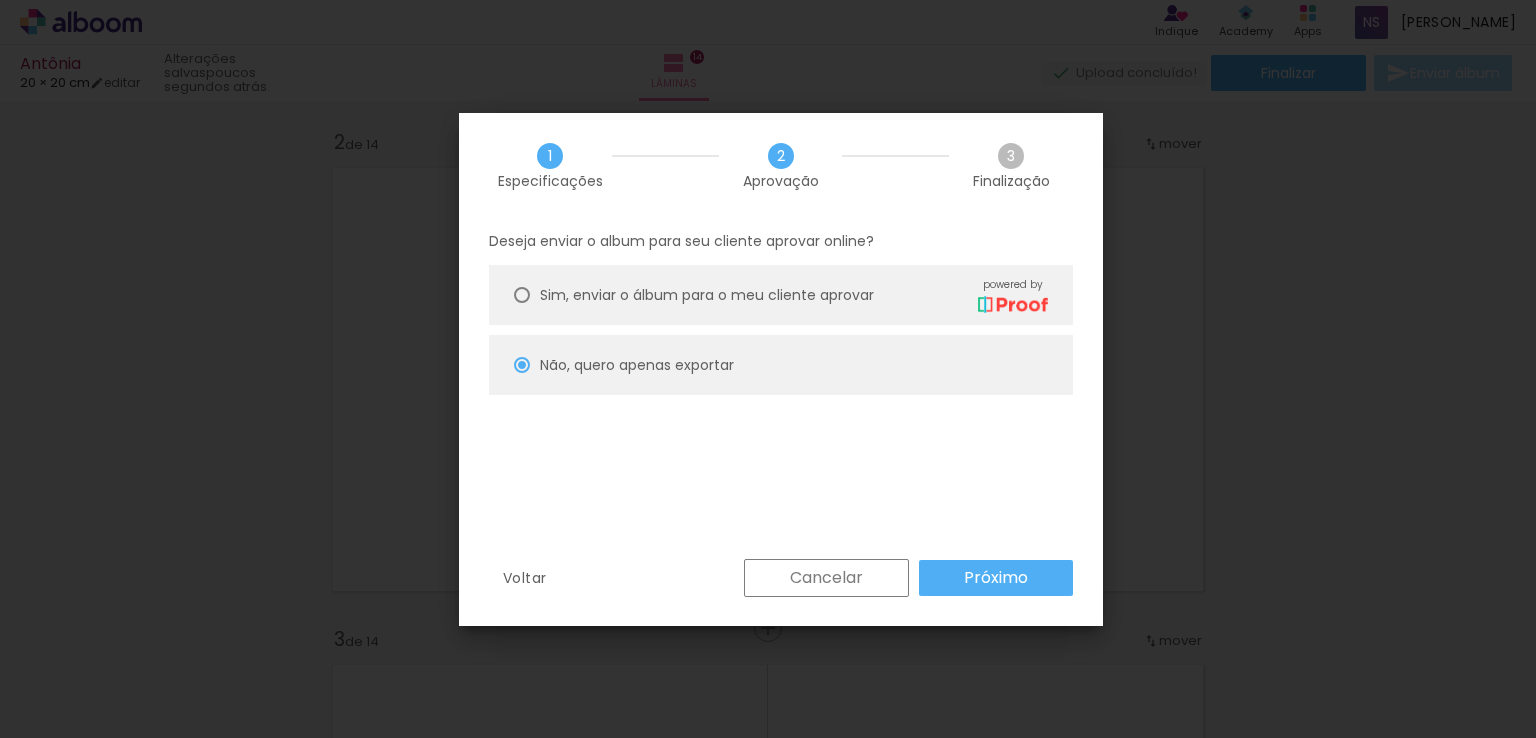 click on "Não, quero apenas exportar" at bounding box center [781, 365] 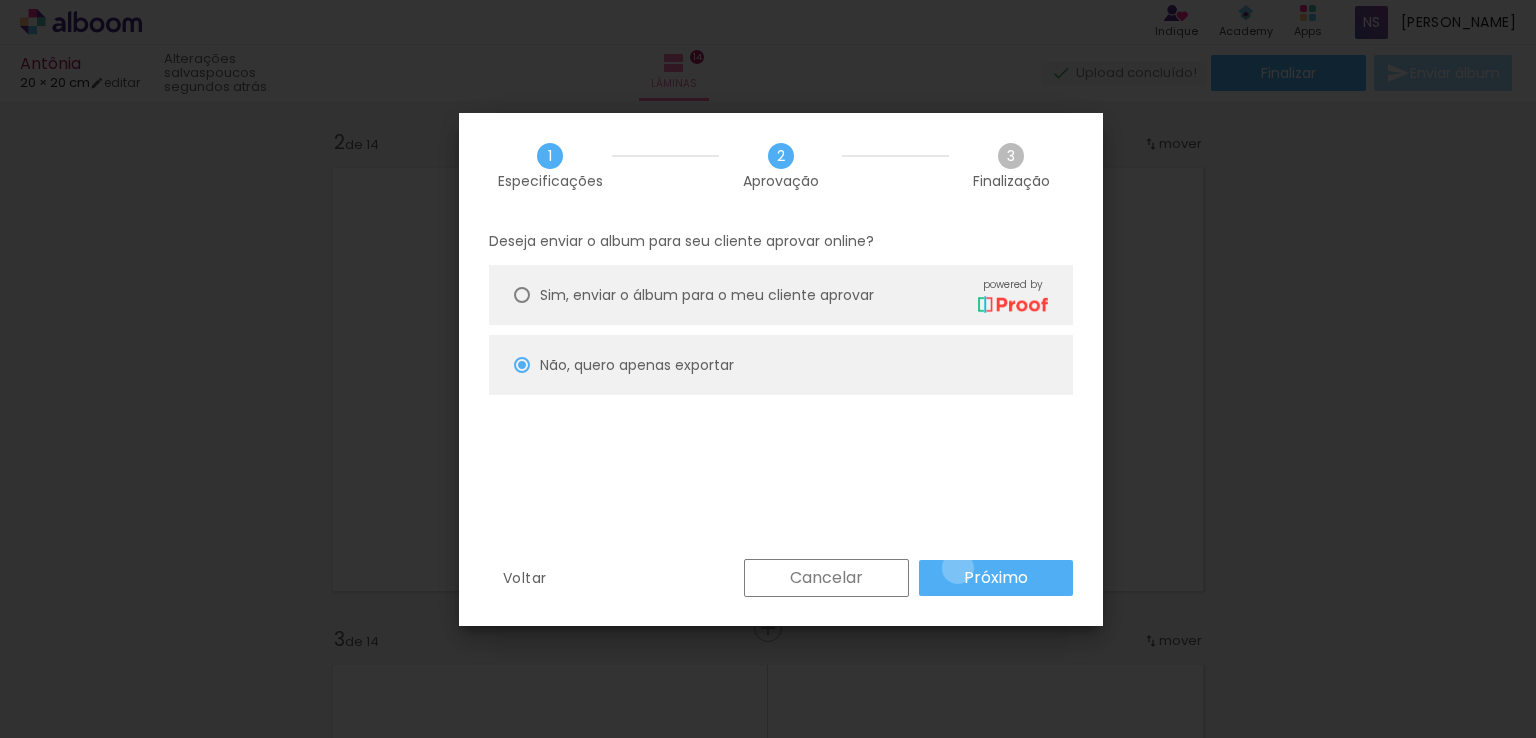 click on "Próximo" at bounding box center [996, 578] 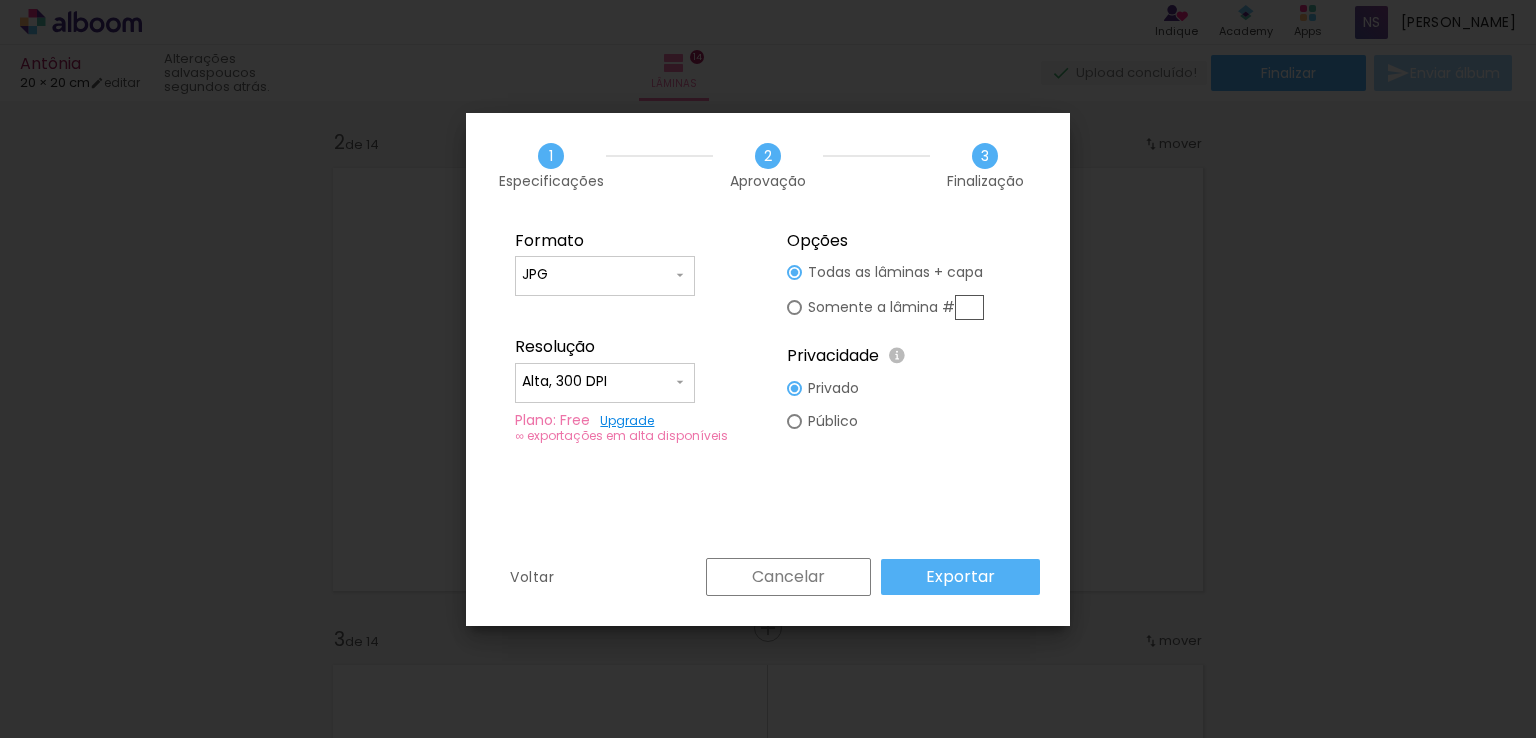 click on "Somente a lâmina #" 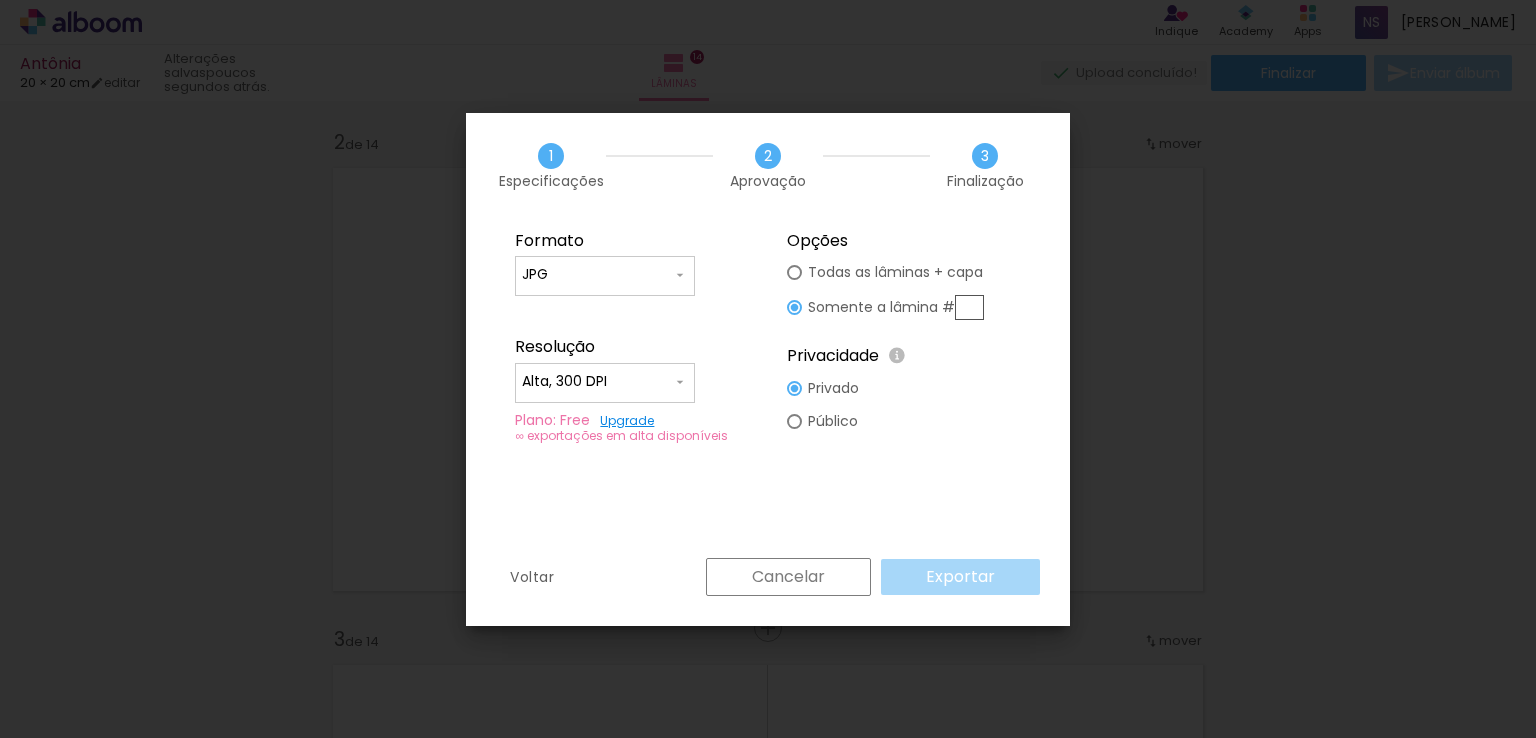 click at bounding box center (969, 307) 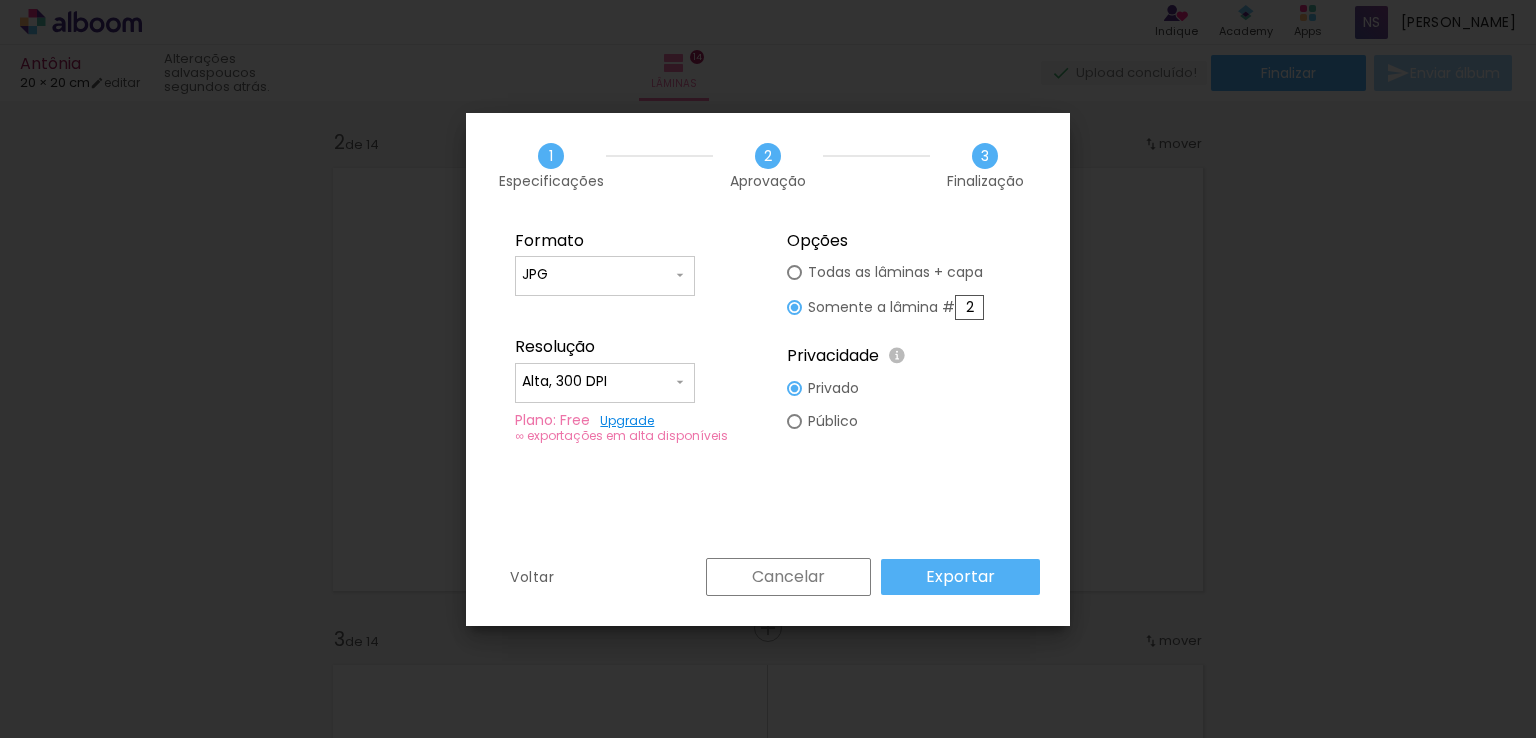 type on "2" 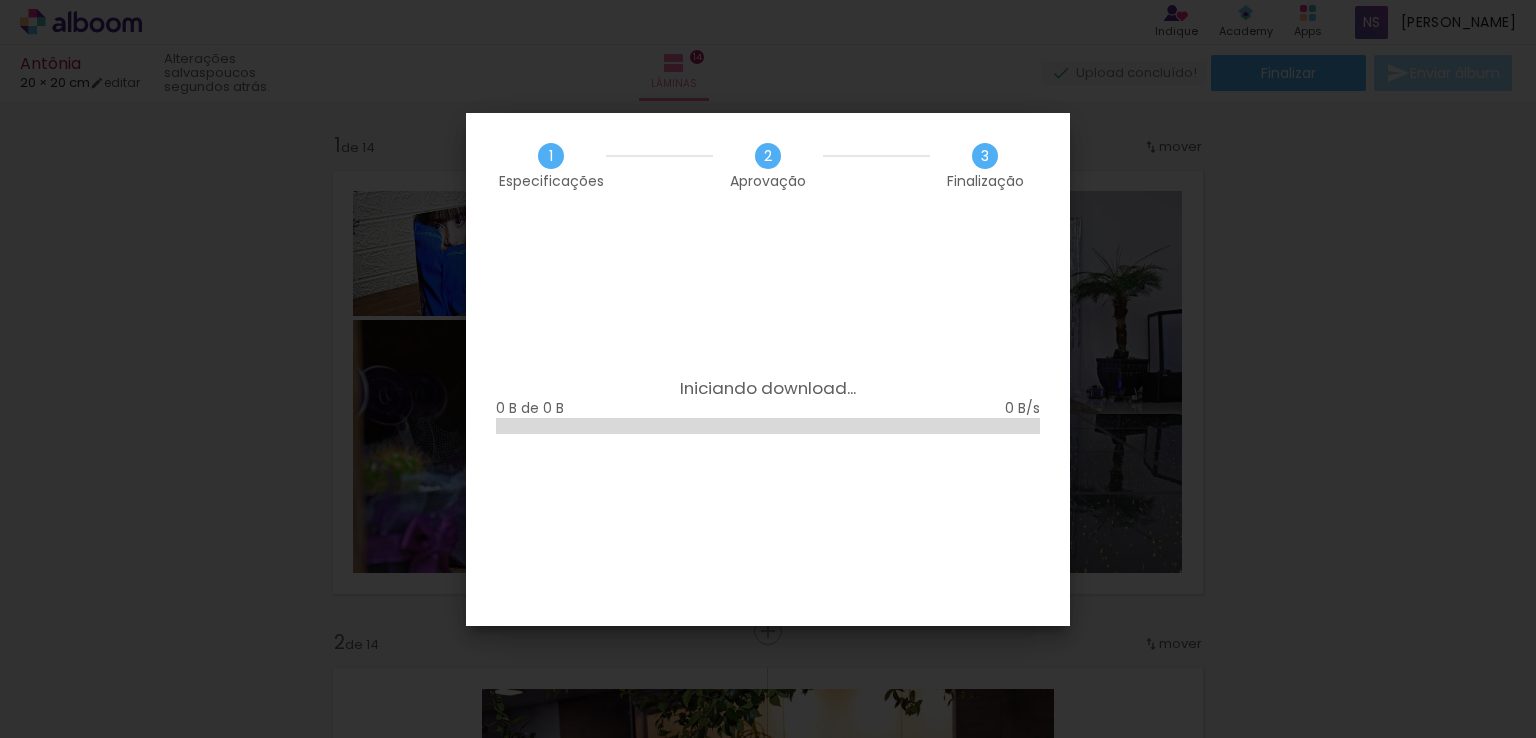 scroll, scrollTop: 0, scrollLeft: 0, axis: both 